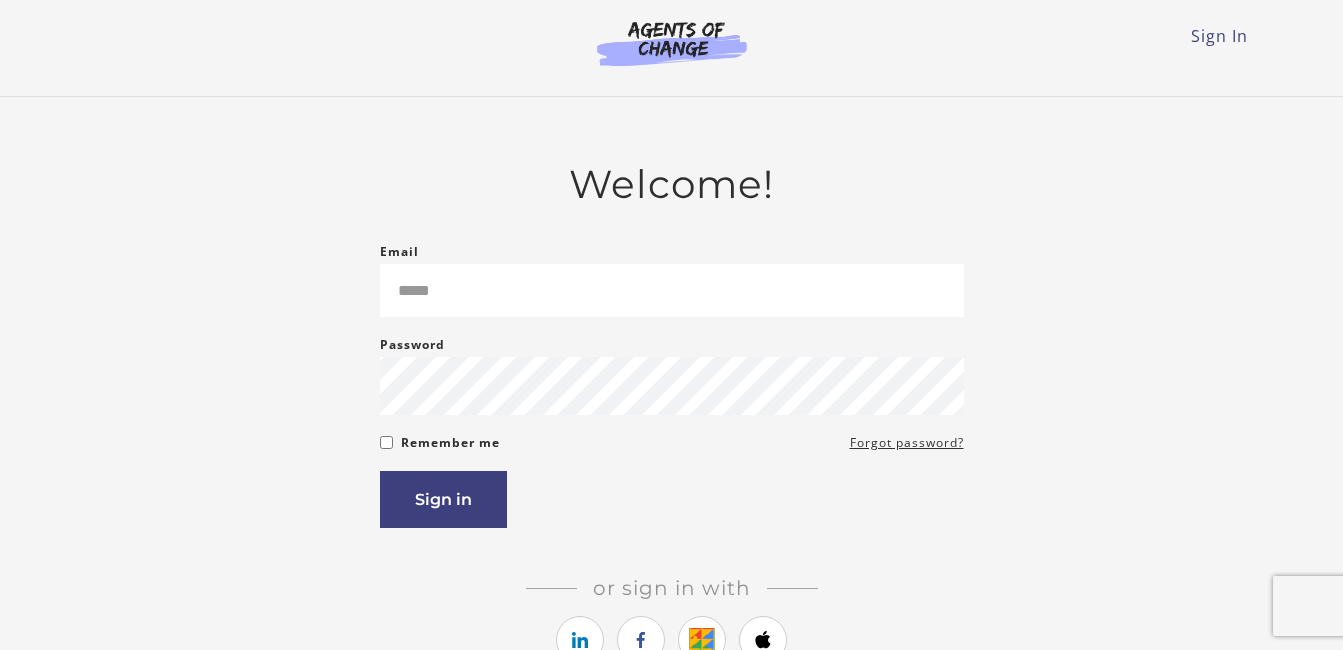 scroll, scrollTop: 0, scrollLeft: 0, axis: both 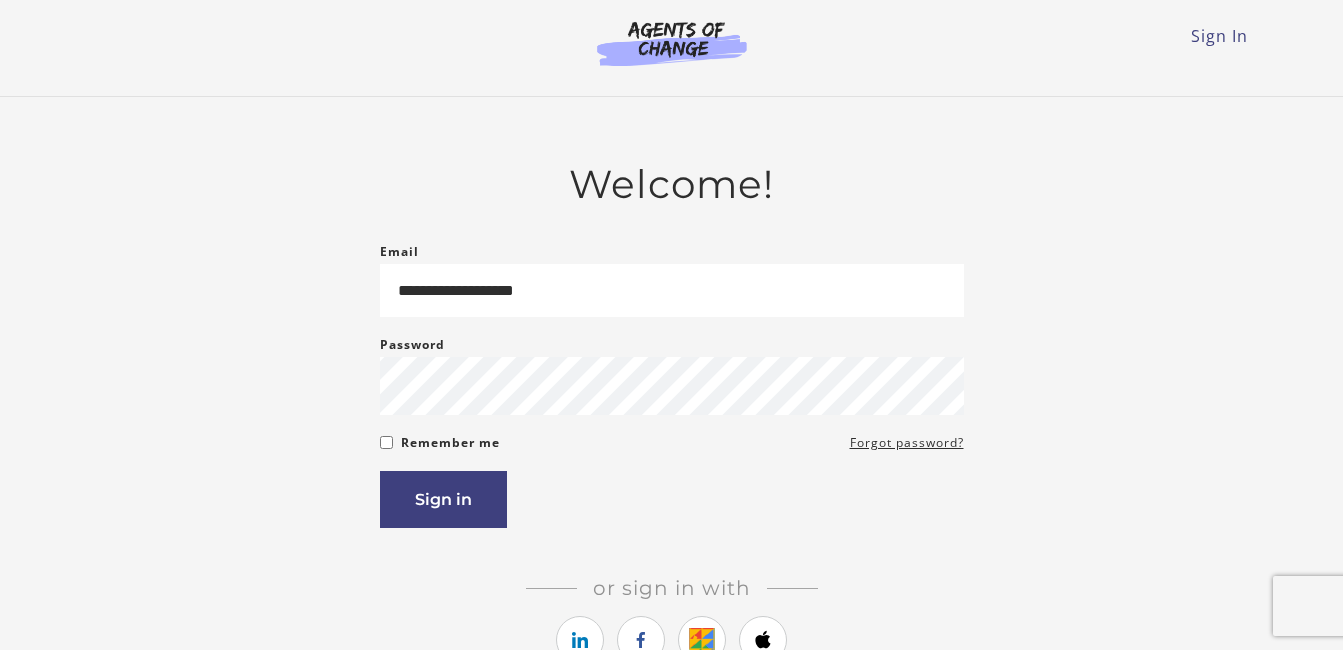 type on "**********" 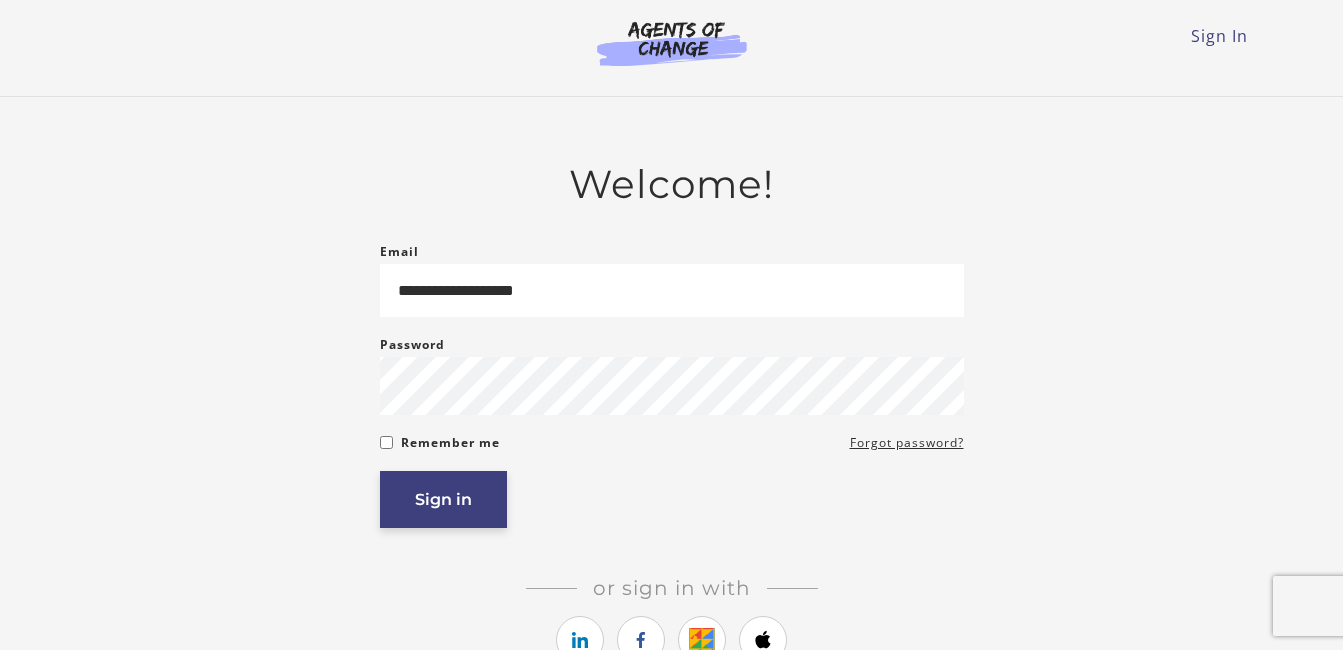 click on "Sign in" at bounding box center (443, 499) 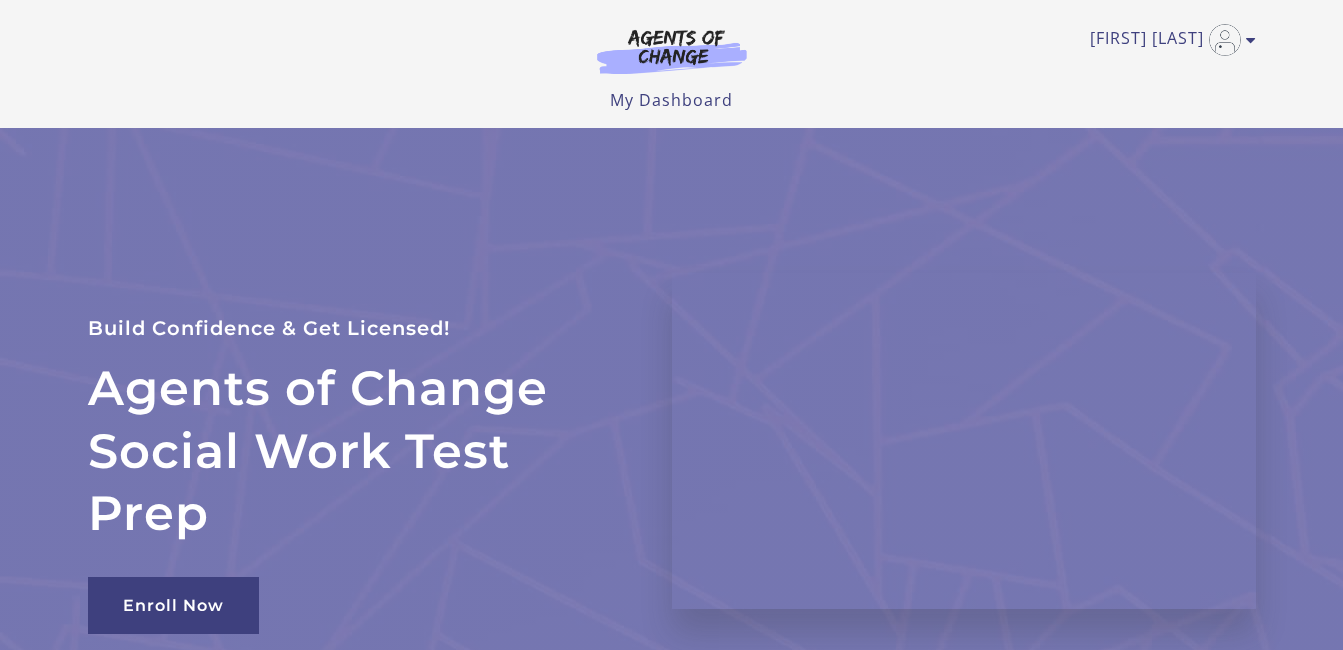 scroll, scrollTop: 0, scrollLeft: 0, axis: both 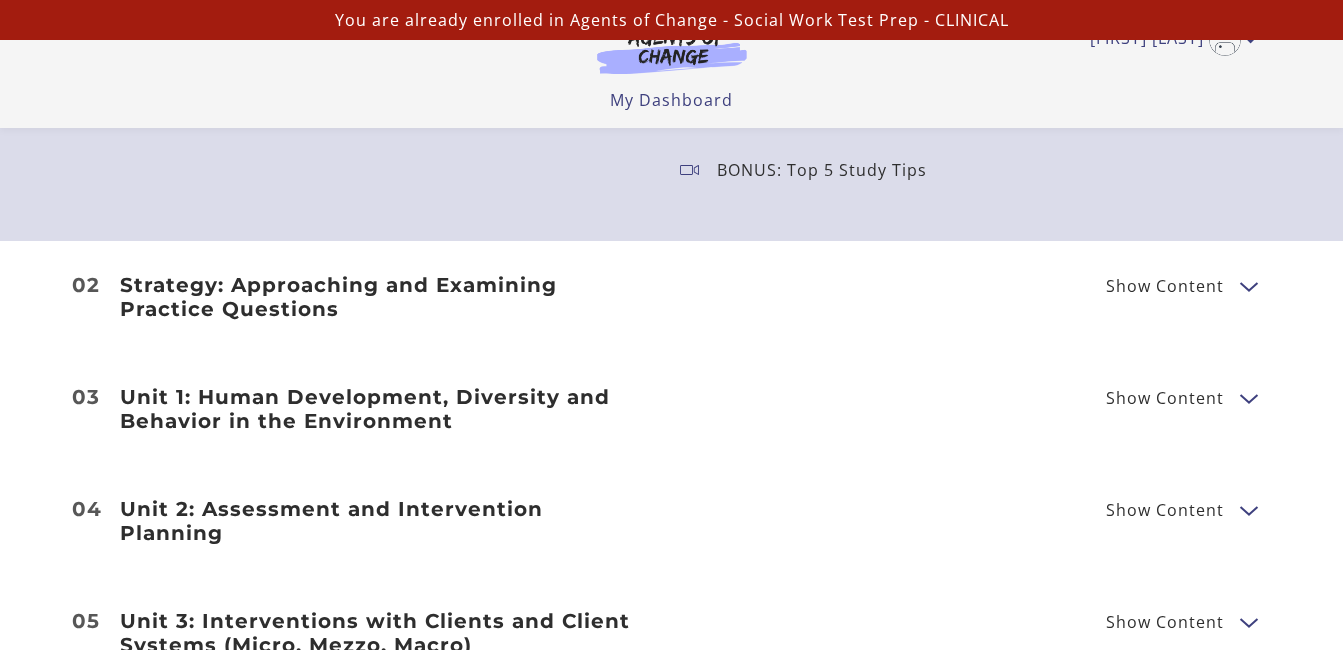 click on "Strategy: Approaching and Examining Practice Questions
Show Content
Breaking Down Questions
Breaking Down Questions Practice Questions" at bounding box center [672, 297] 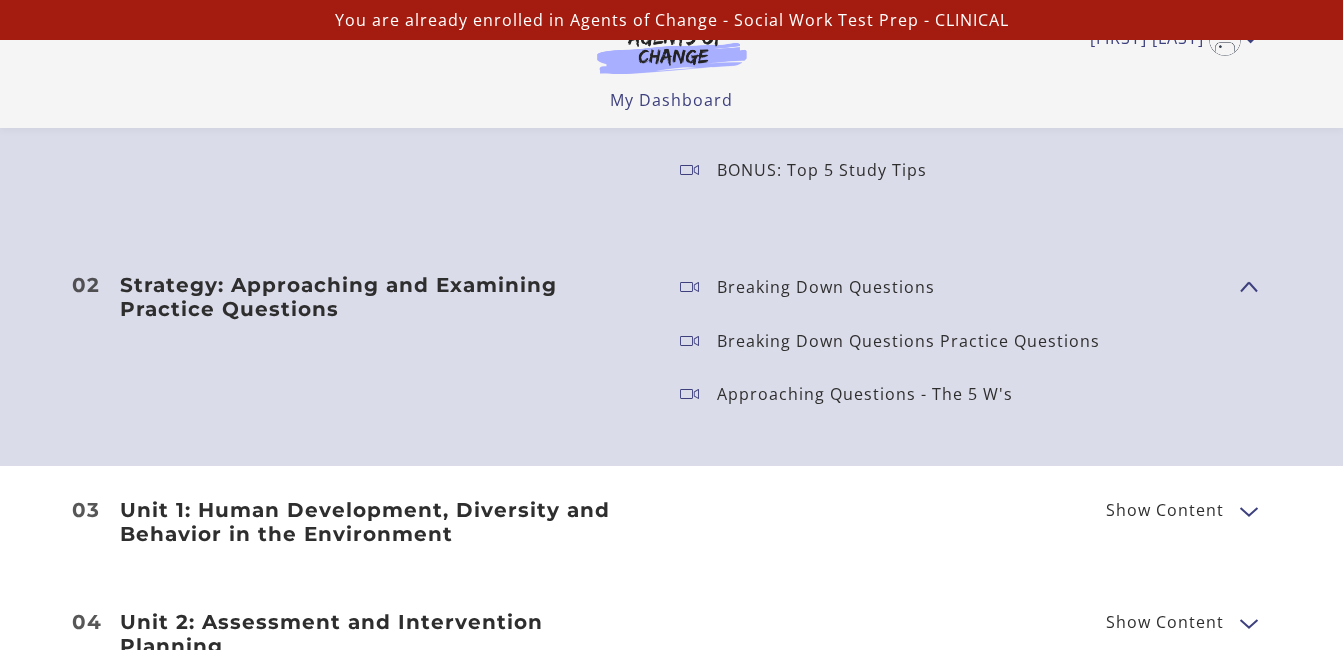 click on "Breaking Down Questions" at bounding box center (952, 287) 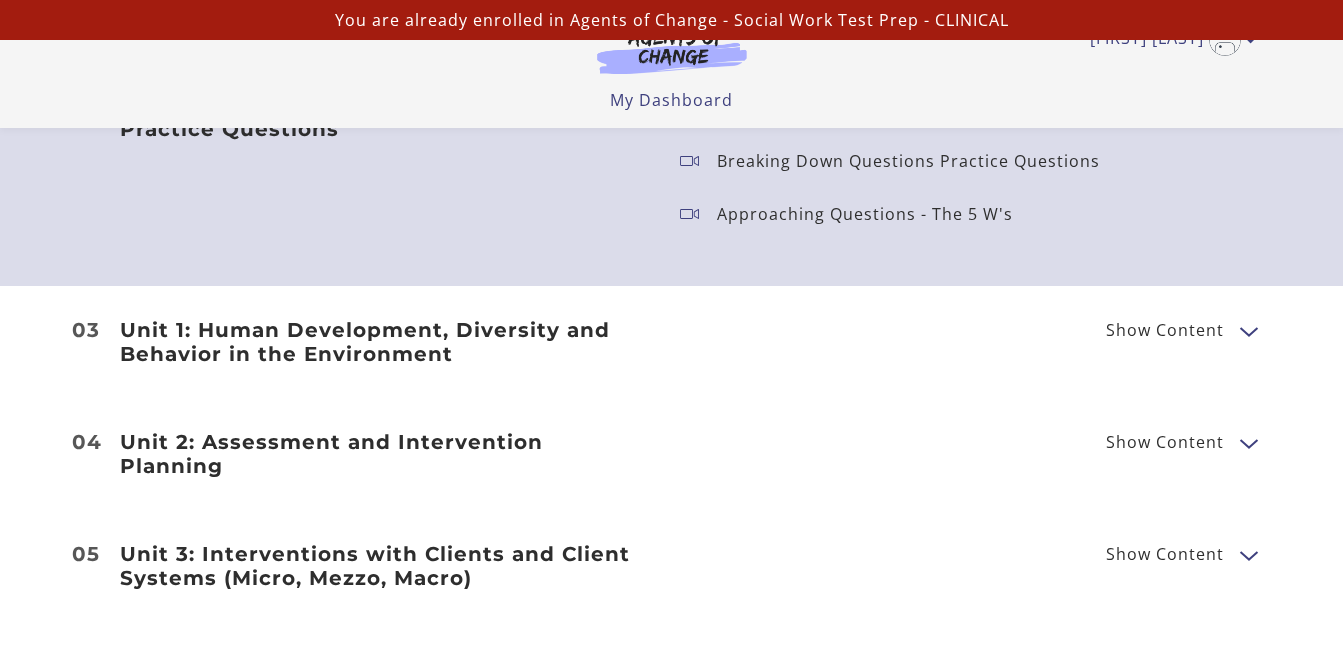 scroll, scrollTop: 2500, scrollLeft: 0, axis: vertical 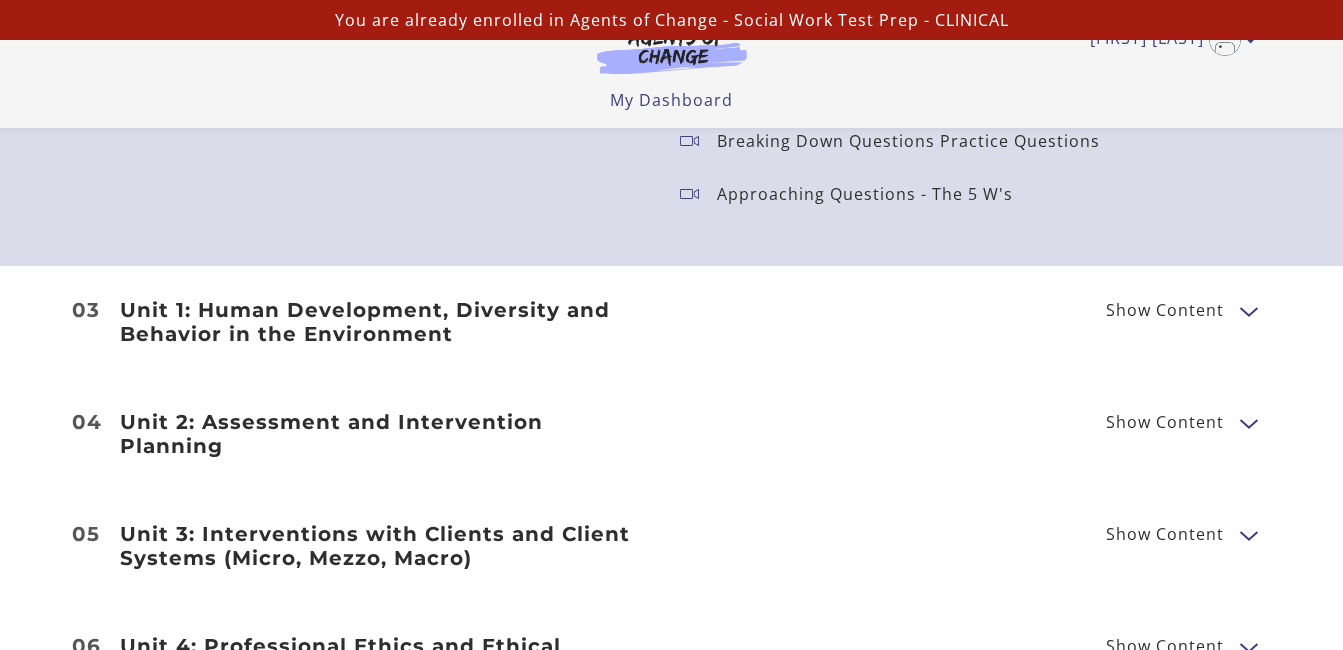 click on "Unit 1: Human Development, Diversity and Behavior in the Environment
Show Content
Developmental Theories: Erikson, Piaget, Kohlberg
Developmental Theories Practice Questions" at bounding box center [672, 322] 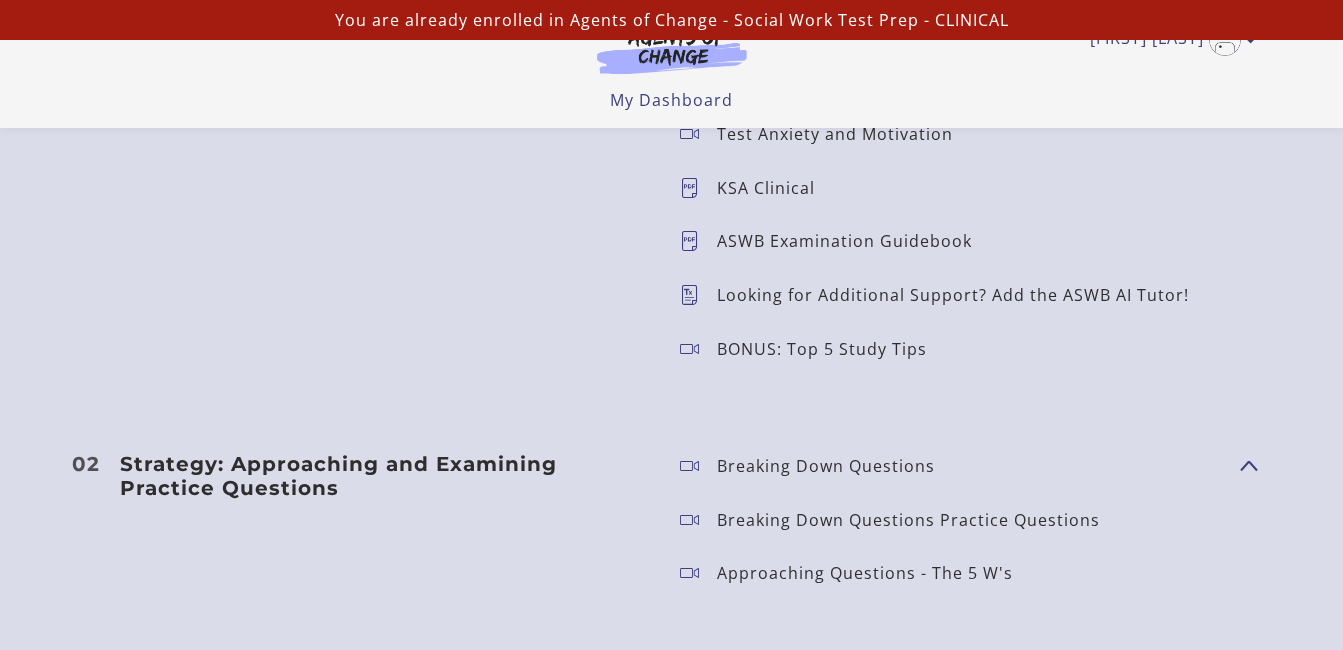 scroll, scrollTop: 2100, scrollLeft: 0, axis: vertical 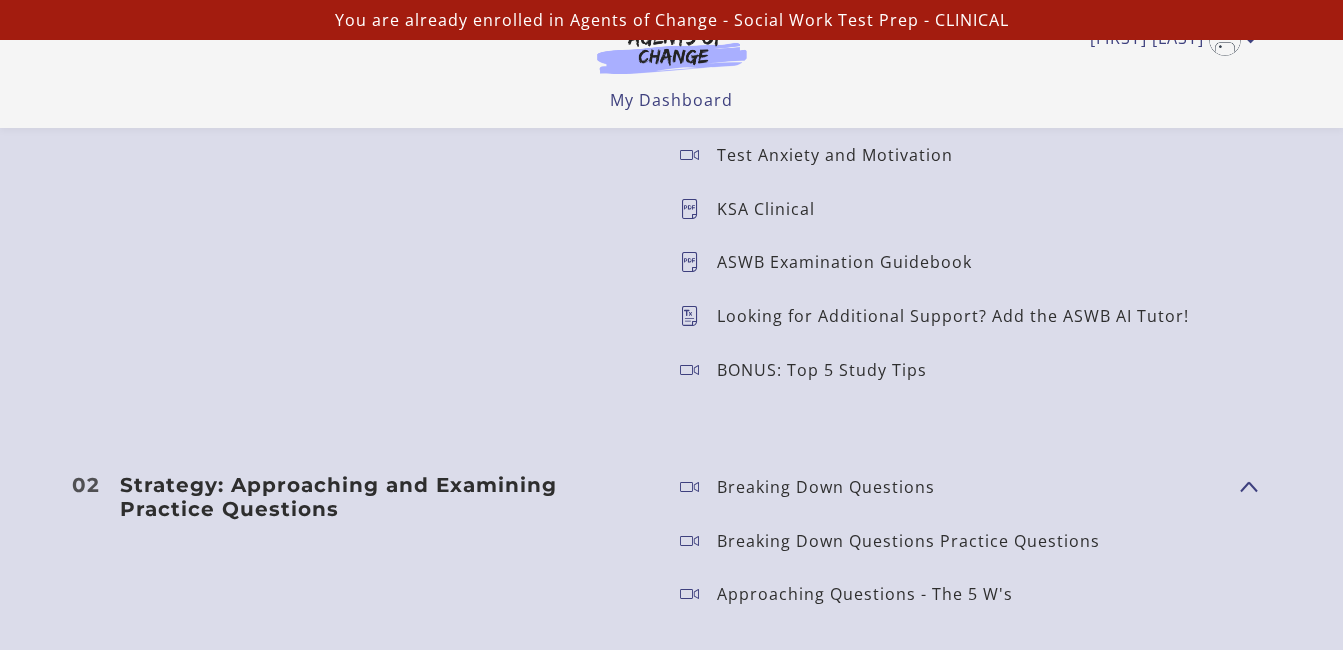 click on "Breaking Down Questions" at bounding box center (834, 487) 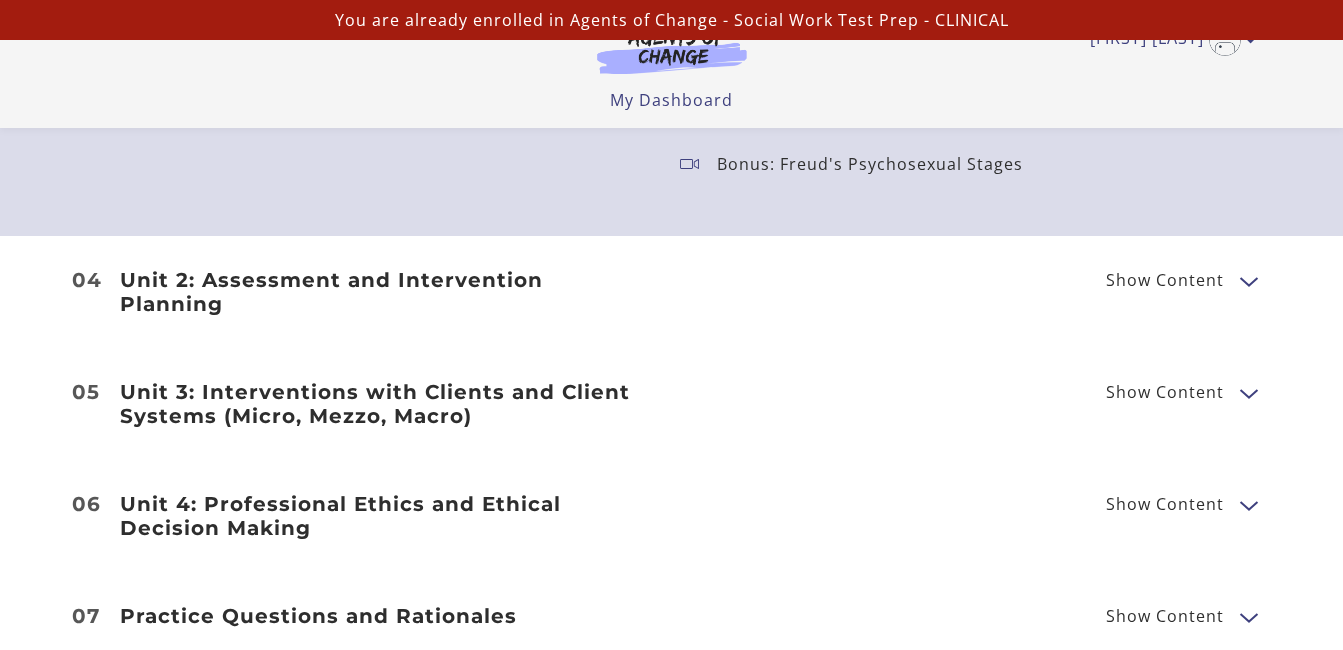 scroll, scrollTop: 3200, scrollLeft: 0, axis: vertical 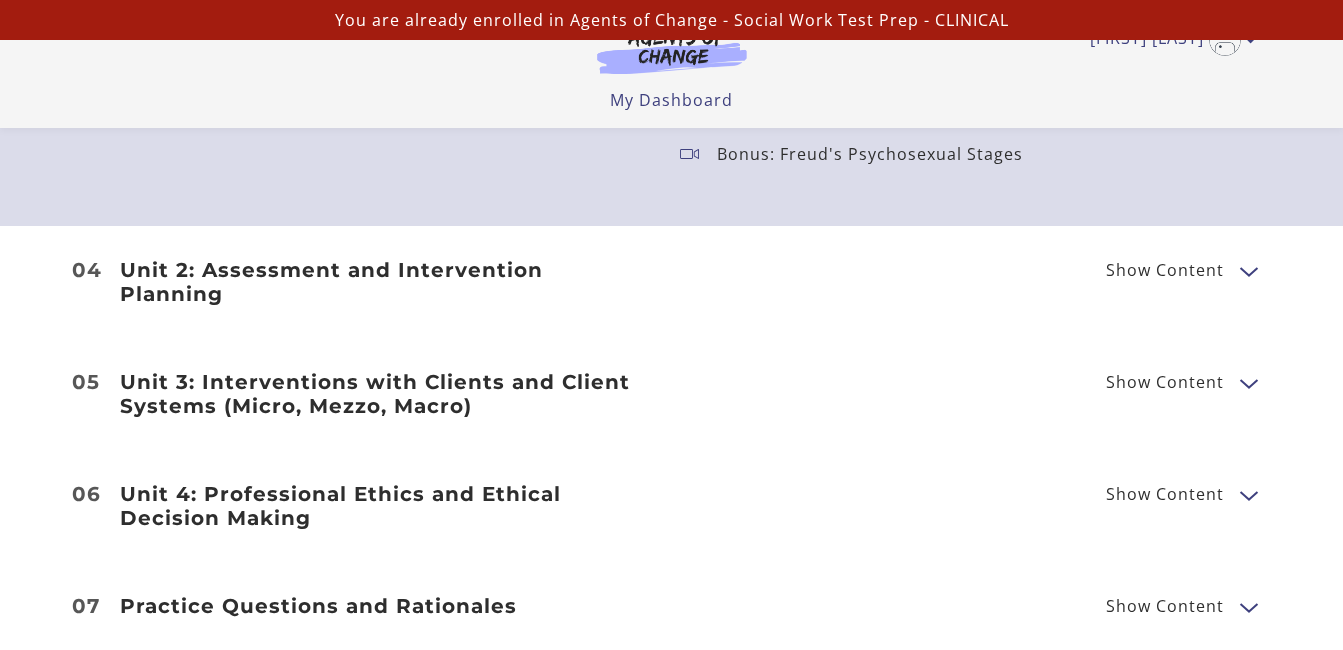 click on "06
Unit 4: Professional Ethics and Ethical Decision Making
Show Content
Code of Ethics
Code of Ethics Practice Questions" at bounding box center [671, 506] 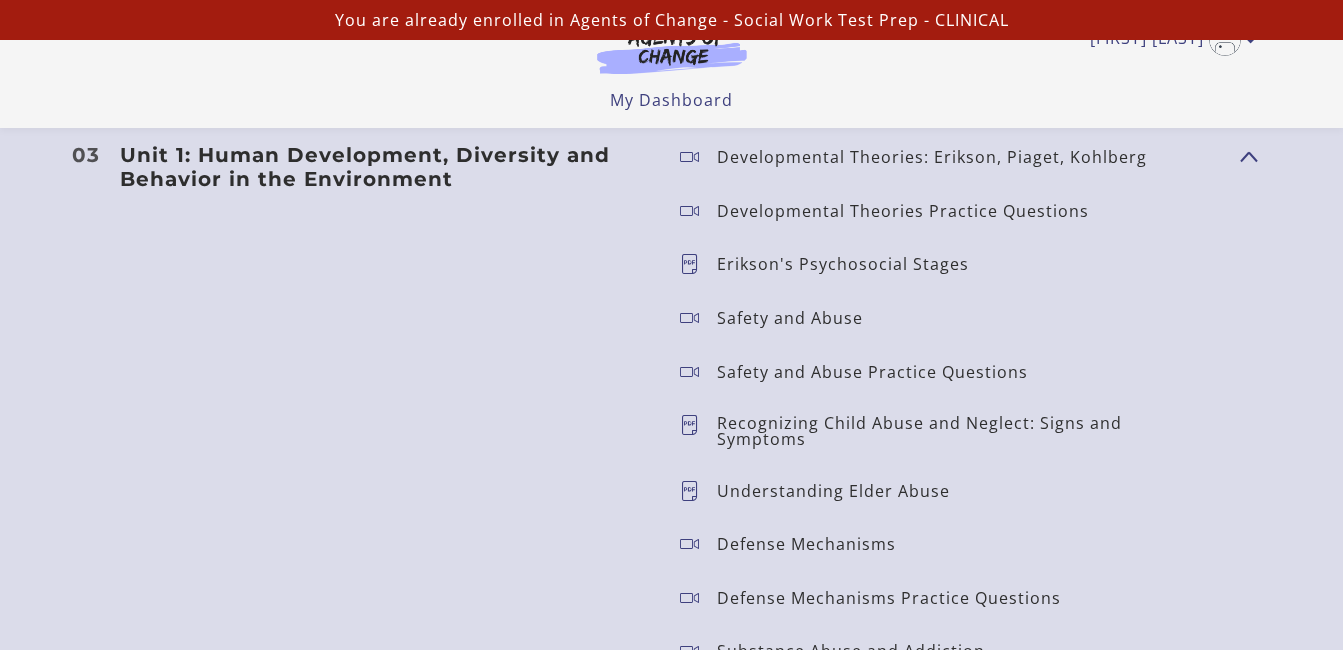 scroll, scrollTop: 2500, scrollLeft: 0, axis: vertical 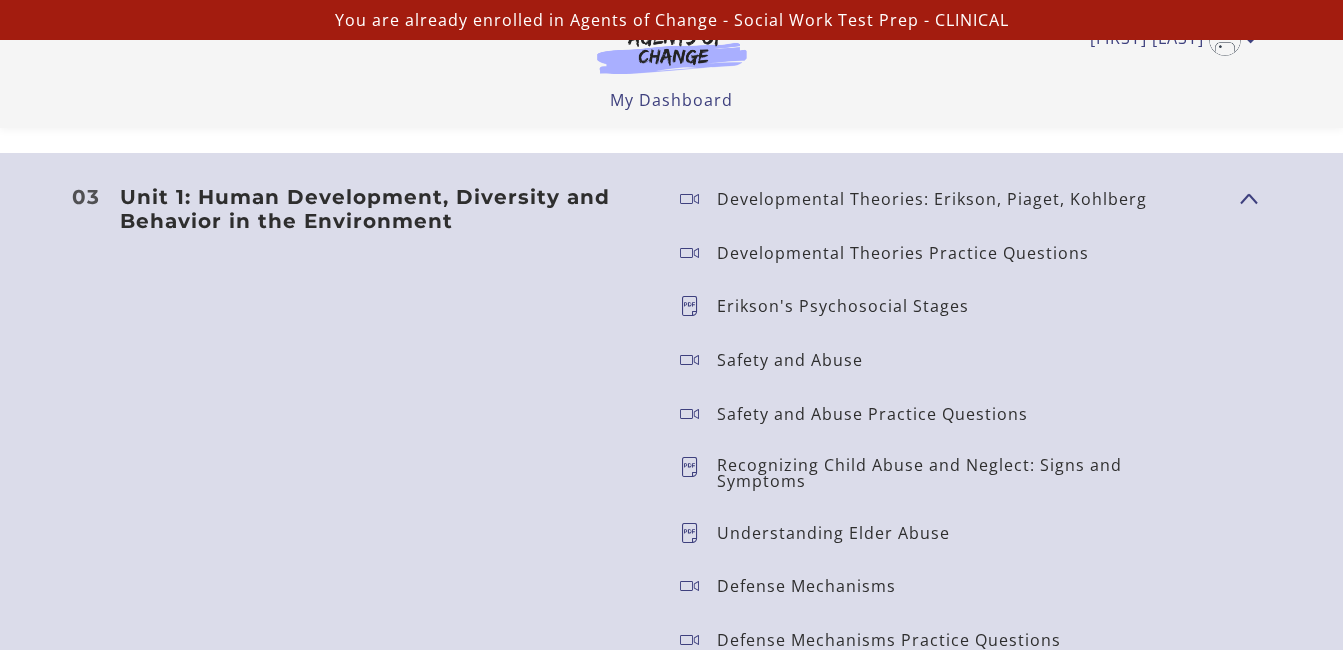 click on "Show Content" at bounding box center (1240, 198) 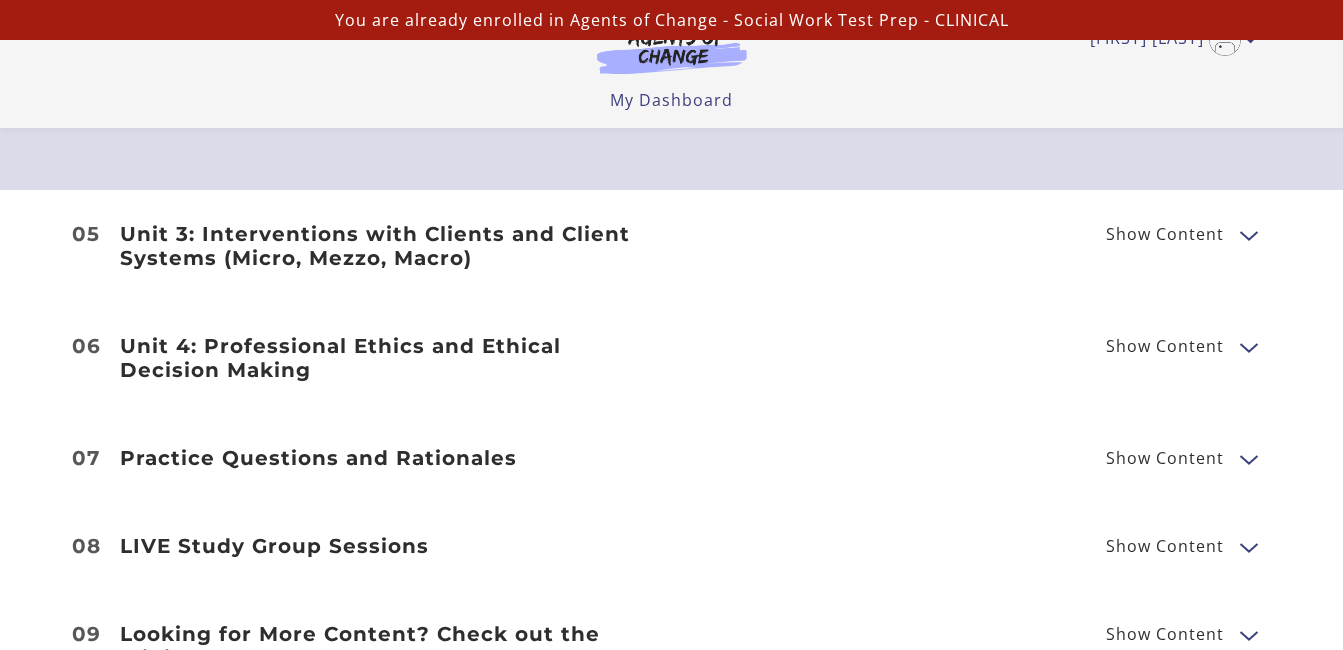 scroll, scrollTop: 3400, scrollLeft: 0, axis: vertical 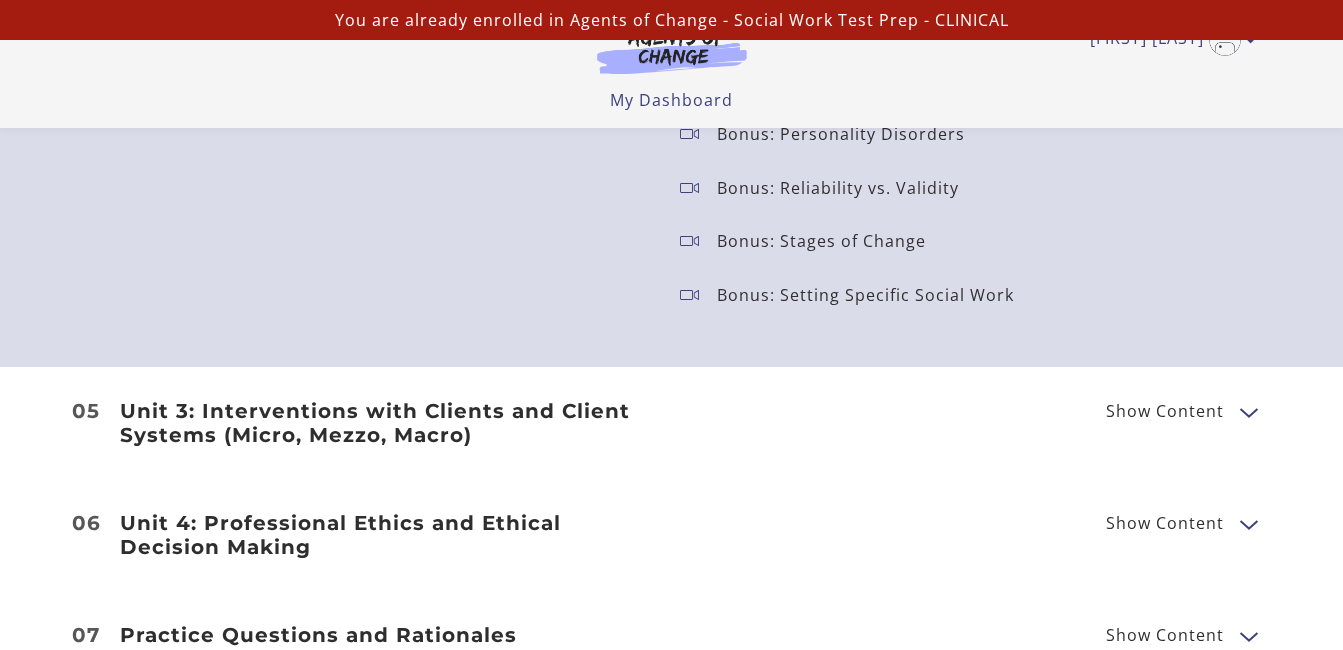 drag, startPoint x: 1235, startPoint y: 549, endPoint x: 1009, endPoint y: 555, distance: 226.07964 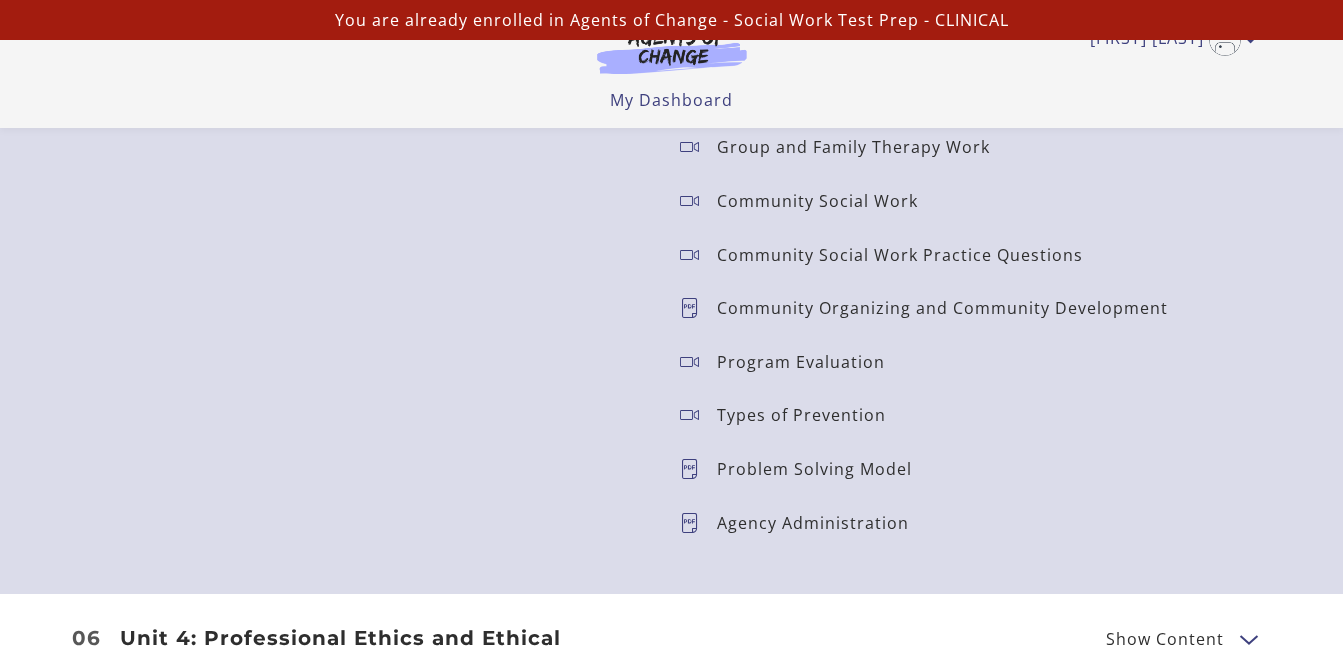 scroll, scrollTop: 4100, scrollLeft: 0, axis: vertical 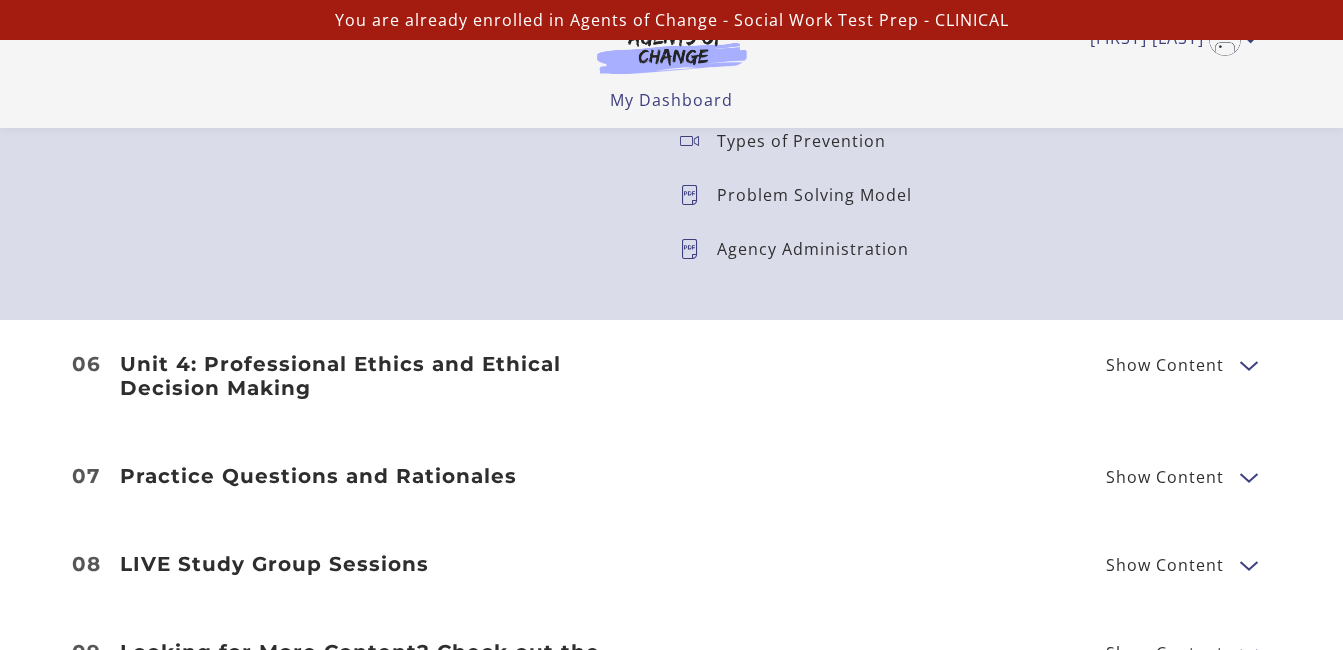 drag, startPoint x: 695, startPoint y: 388, endPoint x: 685, endPoint y: 378, distance: 14.142136 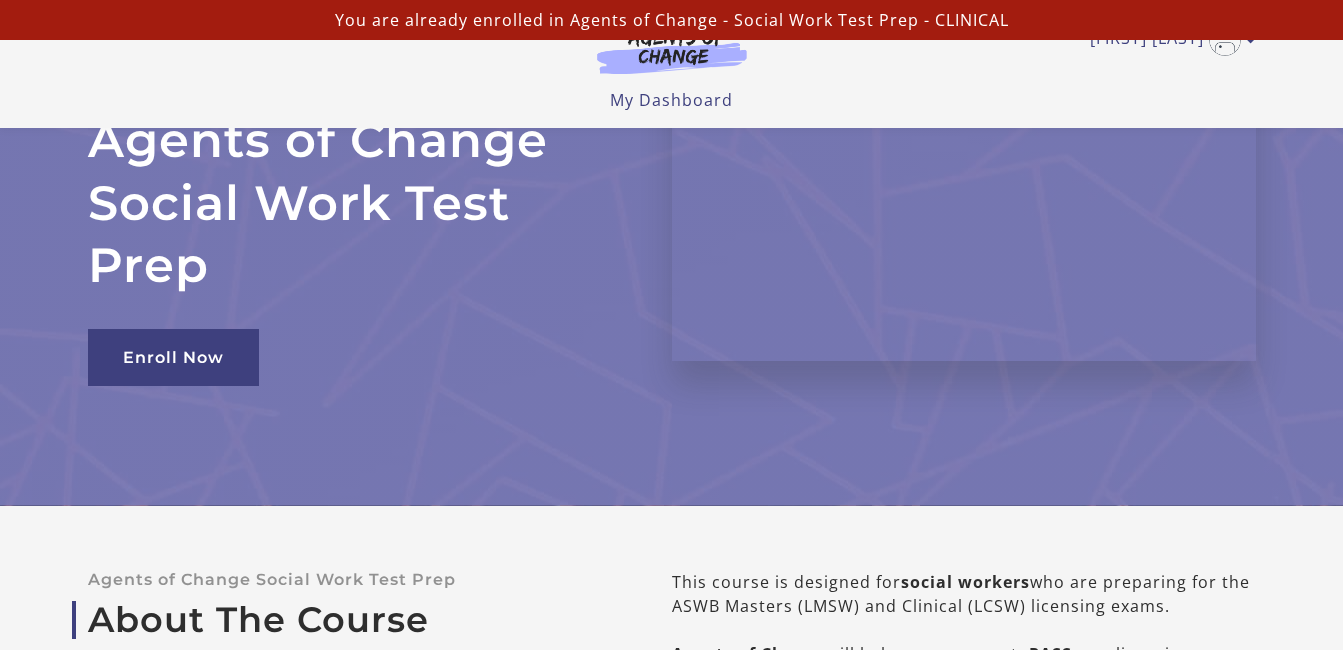 scroll, scrollTop: 0, scrollLeft: 0, axis: both 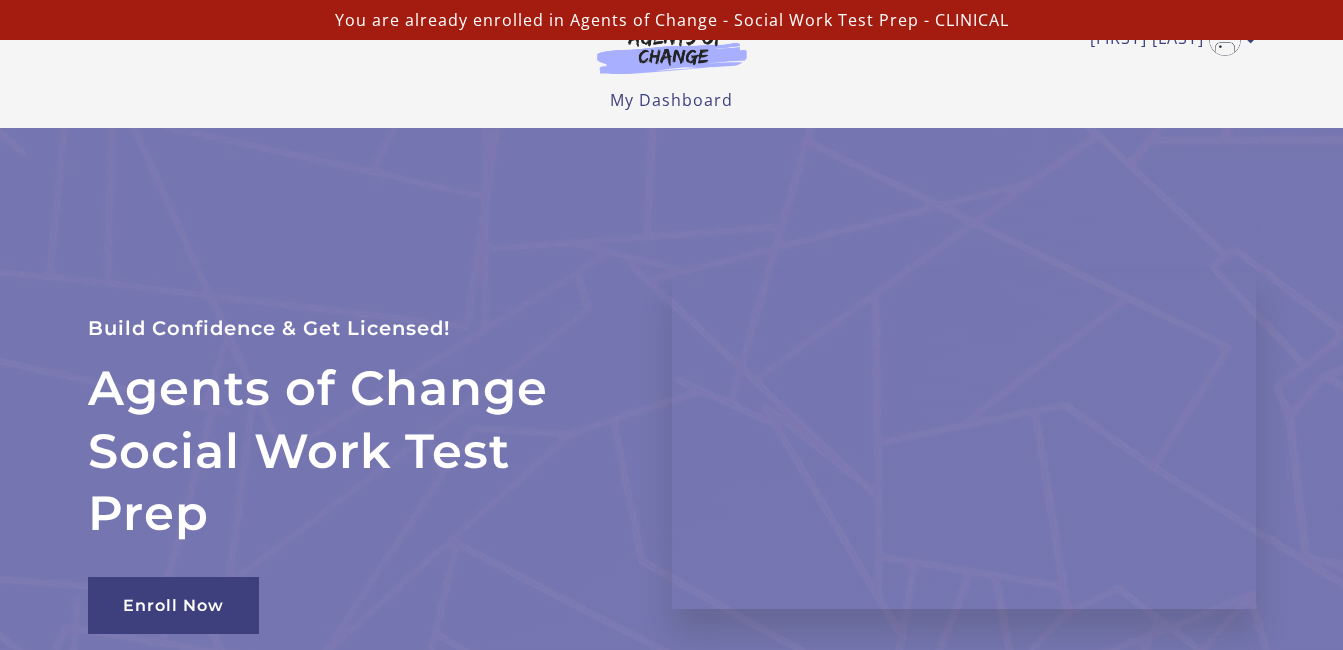 click at bounding box center [672, 51] 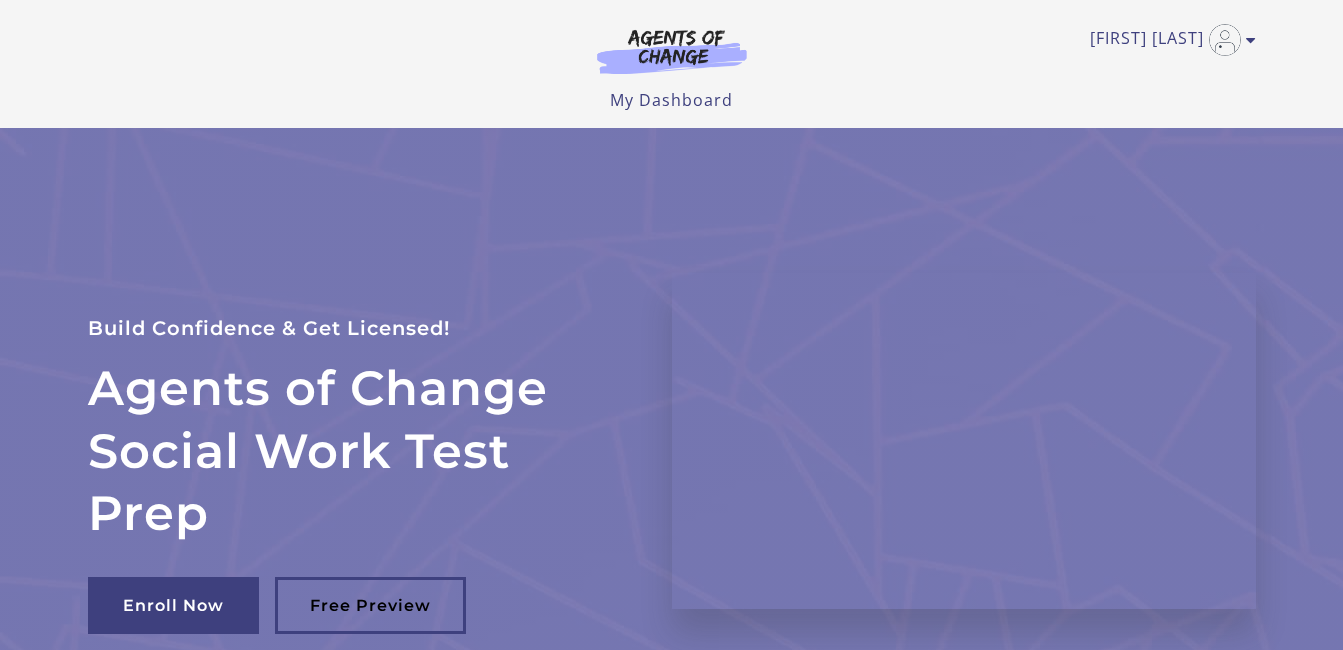 scroll, scrollTop: 0, scrollLeft: 0, axis: both 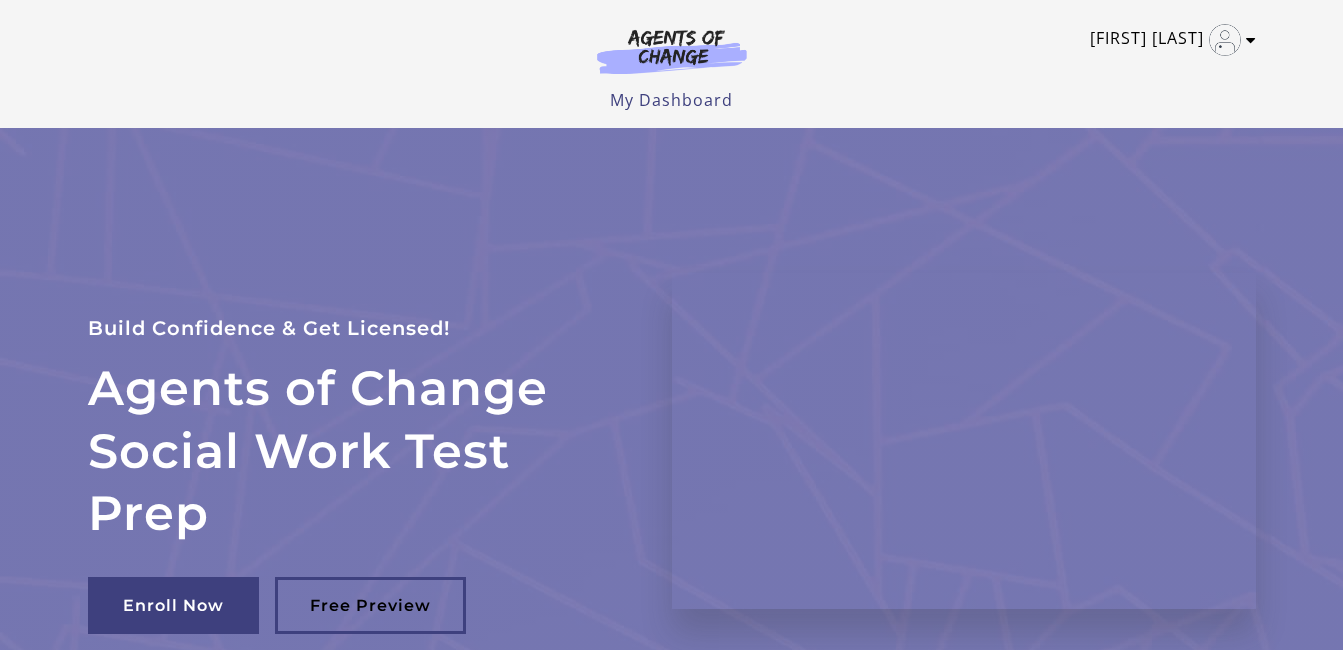 click on "Brittany  M" at bounding box center (1168, 40) 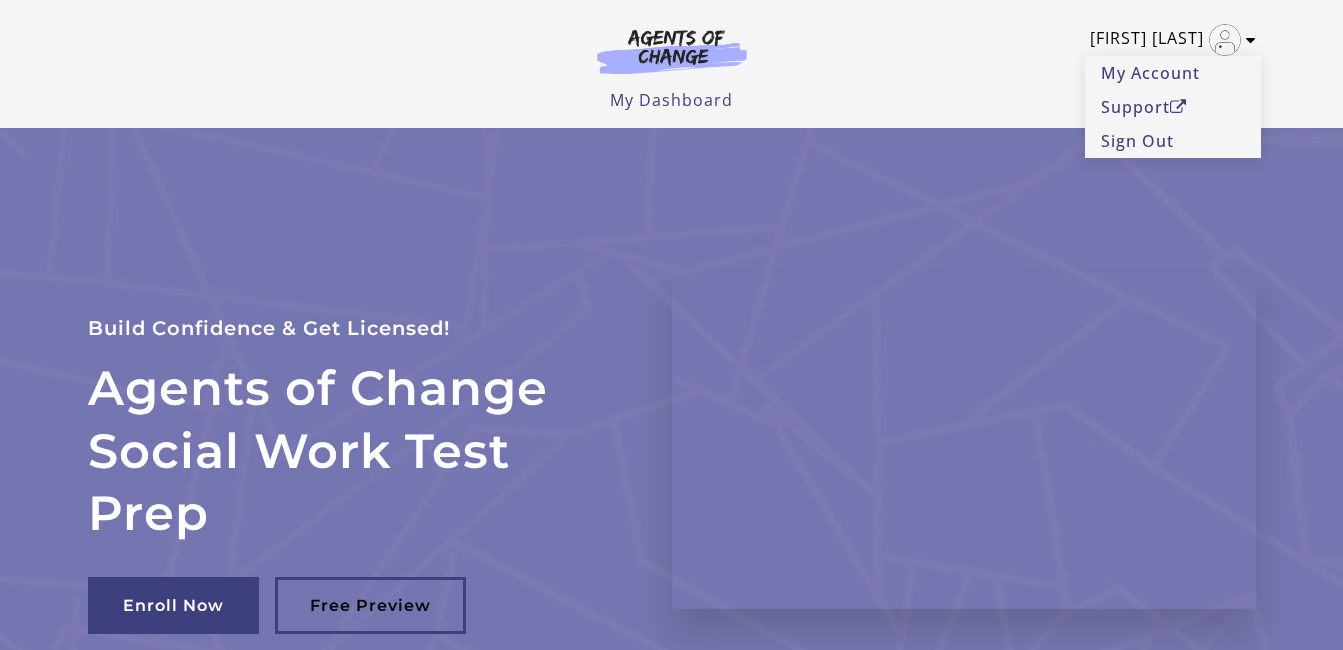 click on "Brittany  M" at bounding box center (1168, 40) 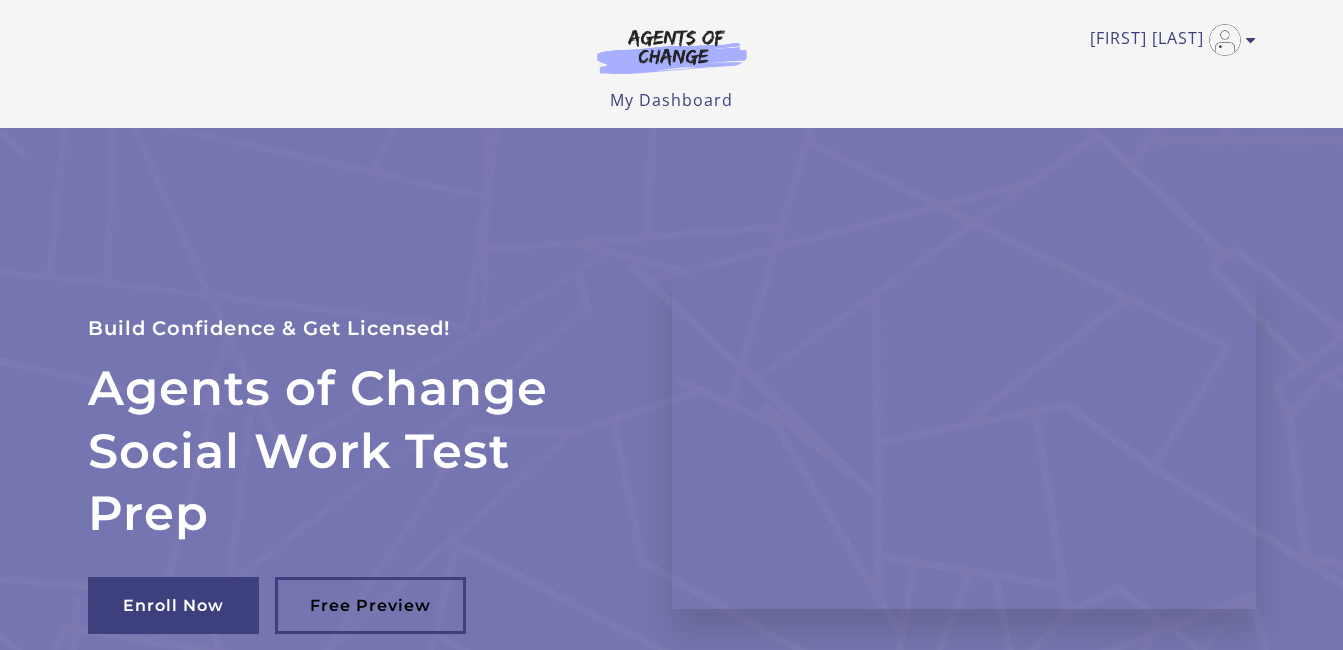 click at bounding box center (672, 51) 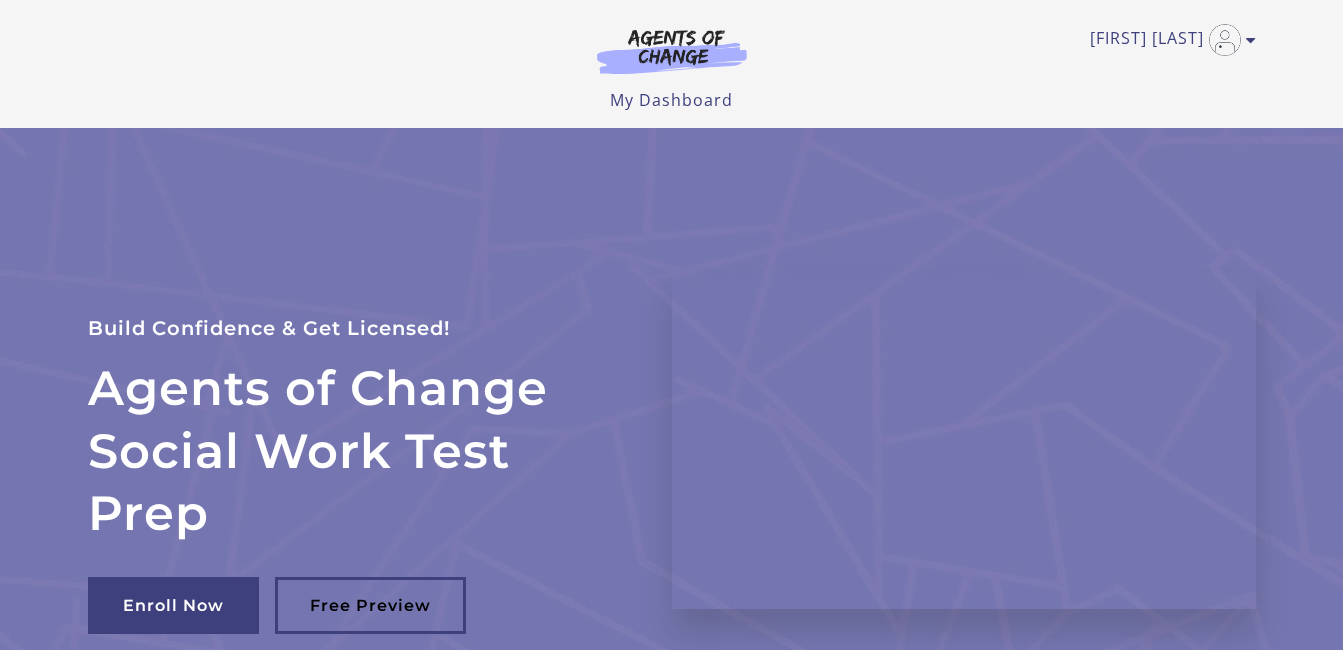 scroll, scrollTop: 0, scrollLeft: 0, axis: both 